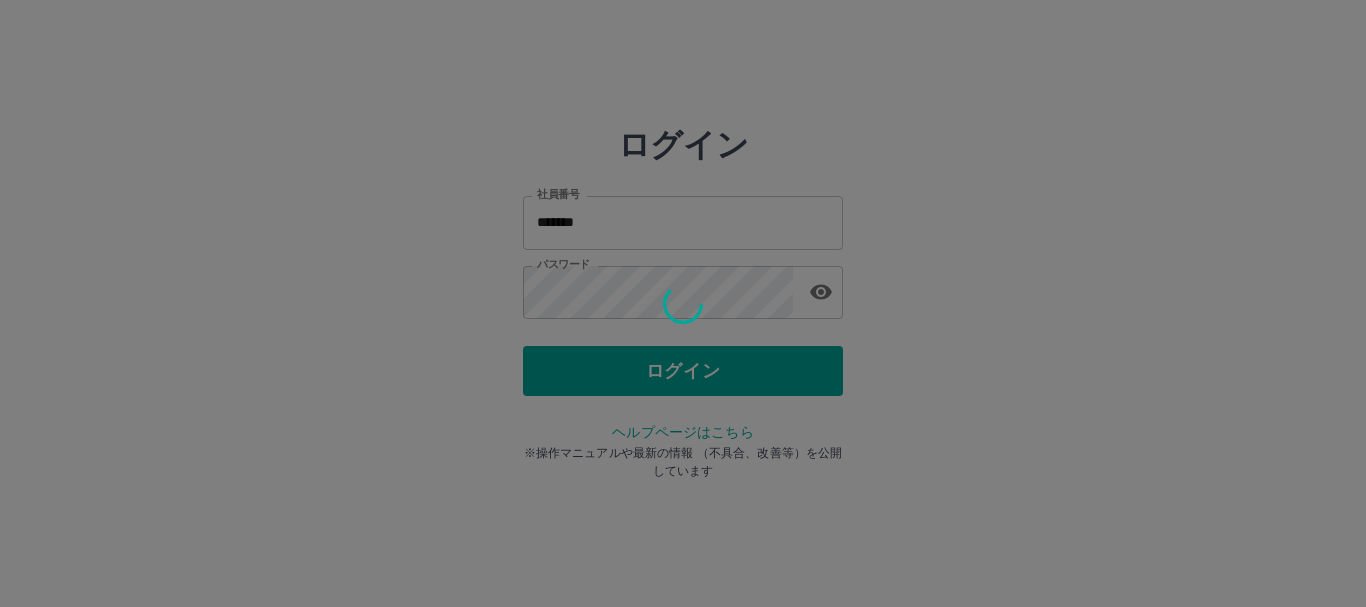 scroll, scrollTop: 0, scrollLeft: 0, axis: both 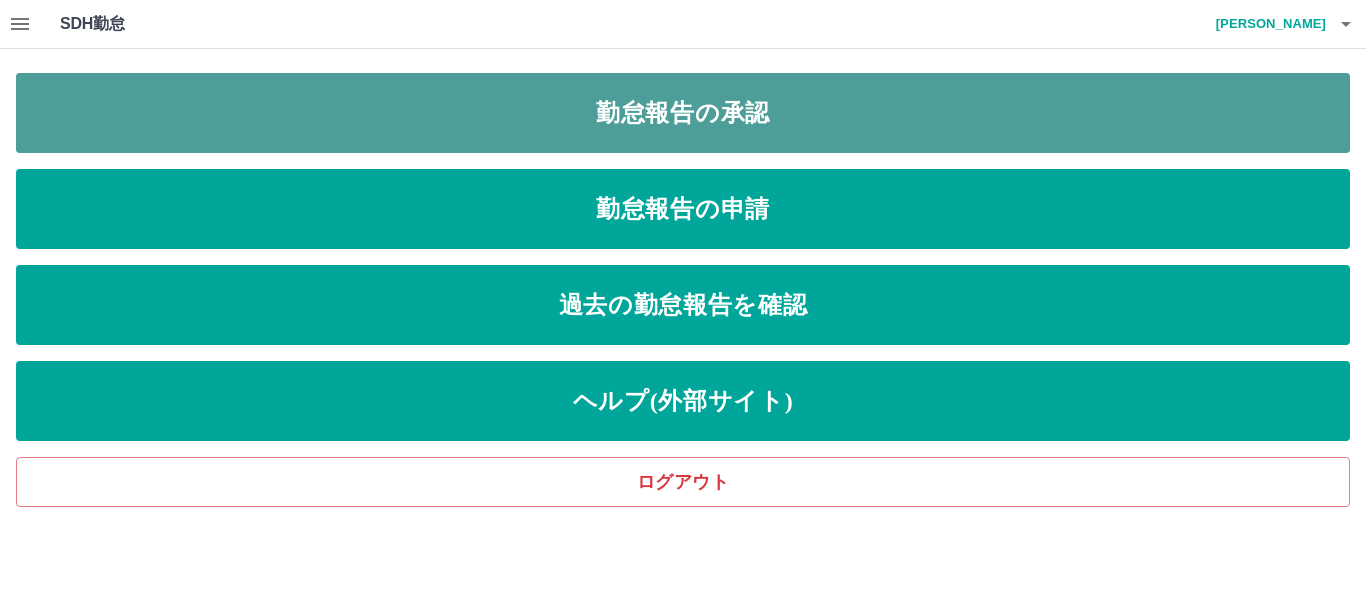 click on "勤怠報告の承認" at bounding box center (683, 113) 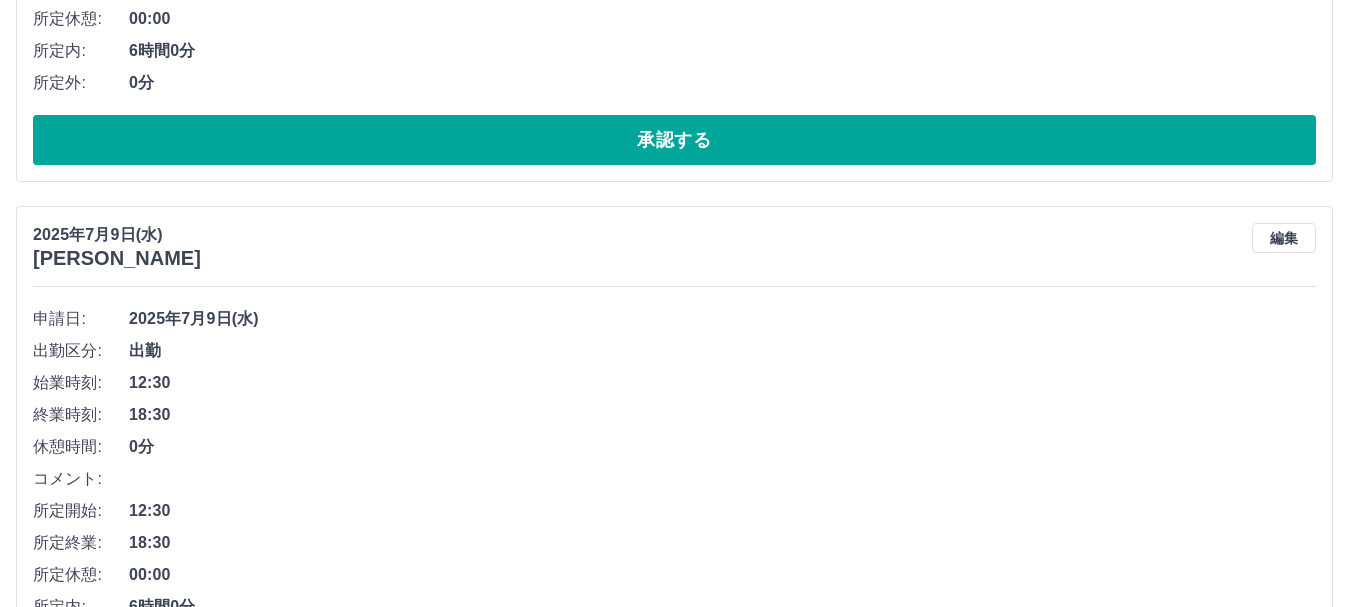 scroll, scrollTop: 600, scrollLeft: 0, axis: vertical 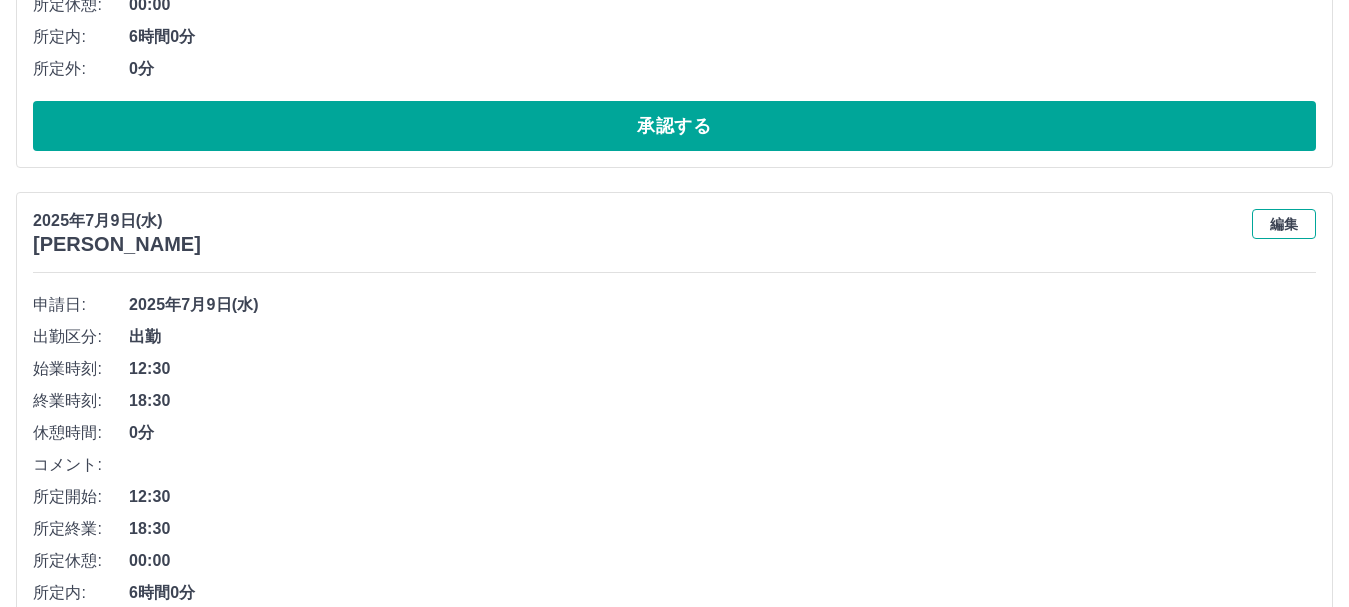 click on "編集" at bounding box center (1284, 224) 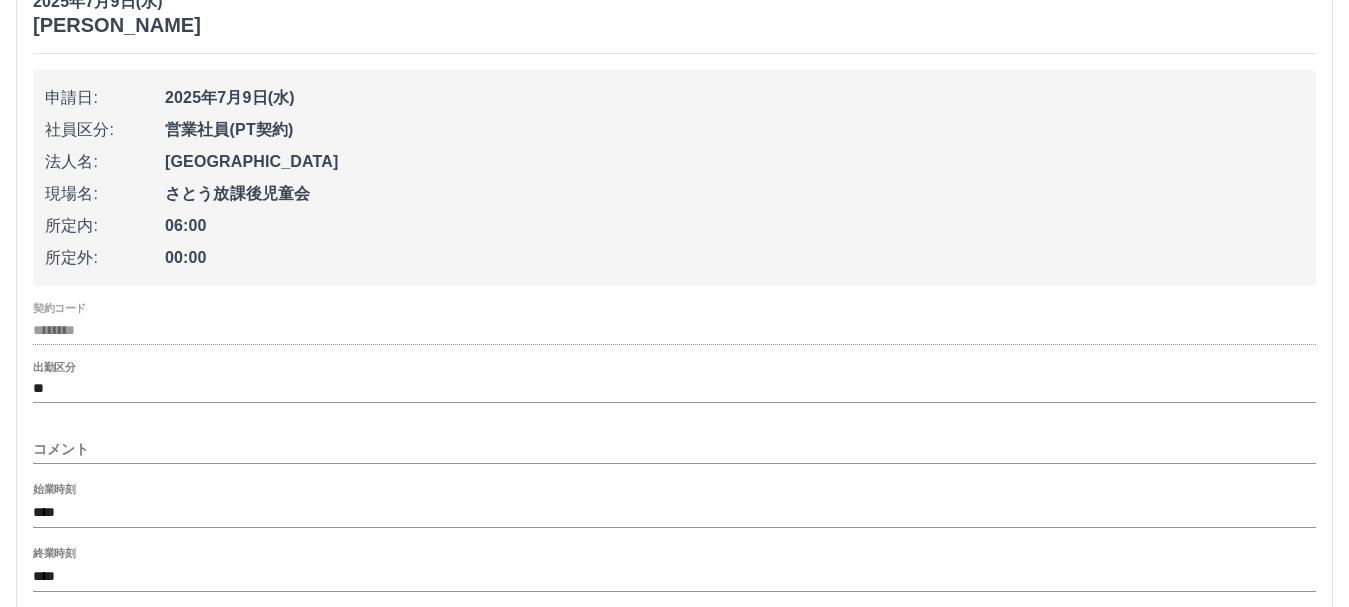 scroll, scrollTop: 900, scrollLeft: 0, axis: vertical 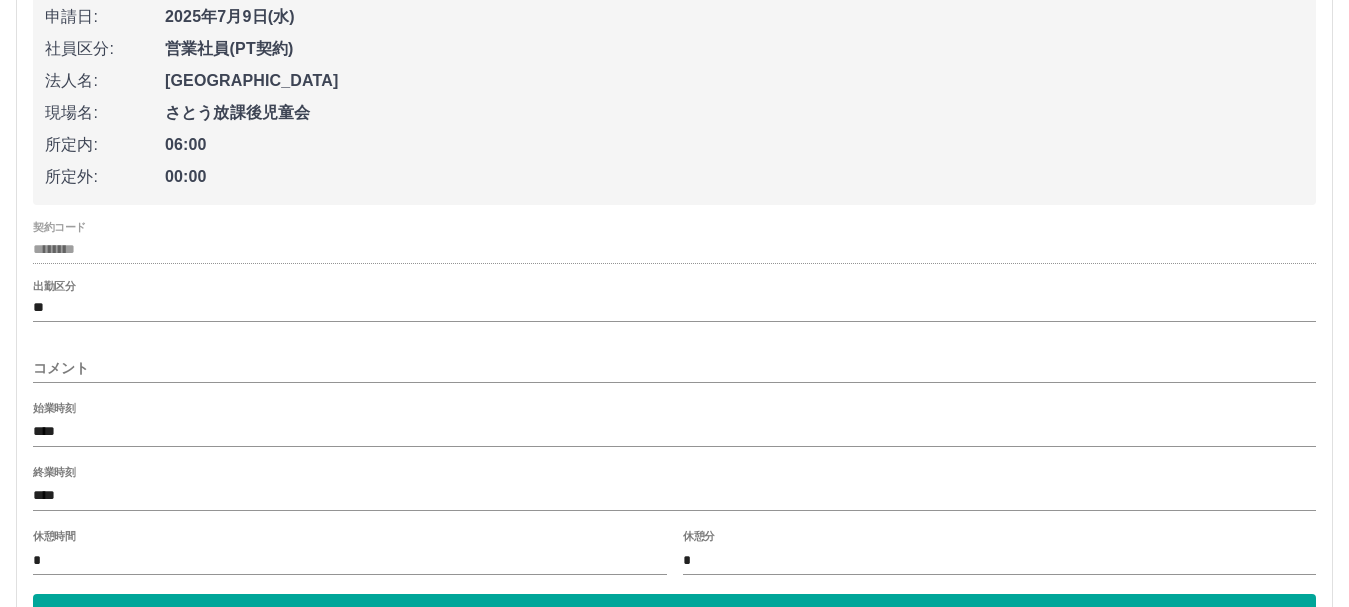 click on "コメント" at bounding box center (674, 368) 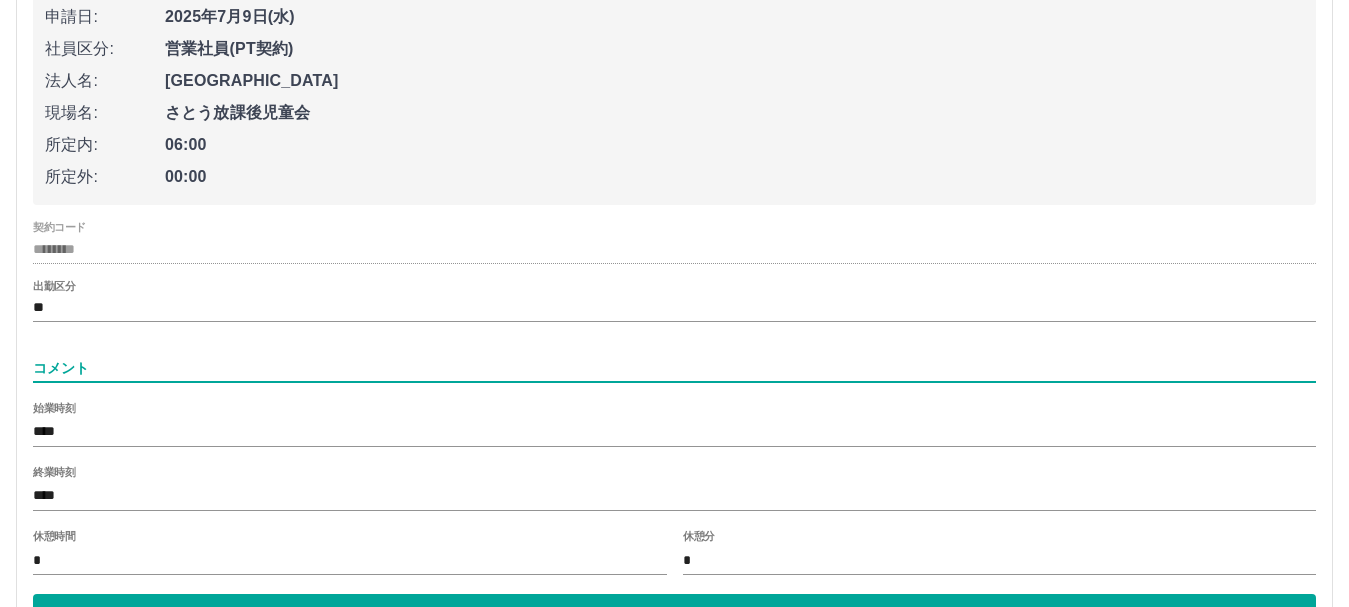 type on "*****" 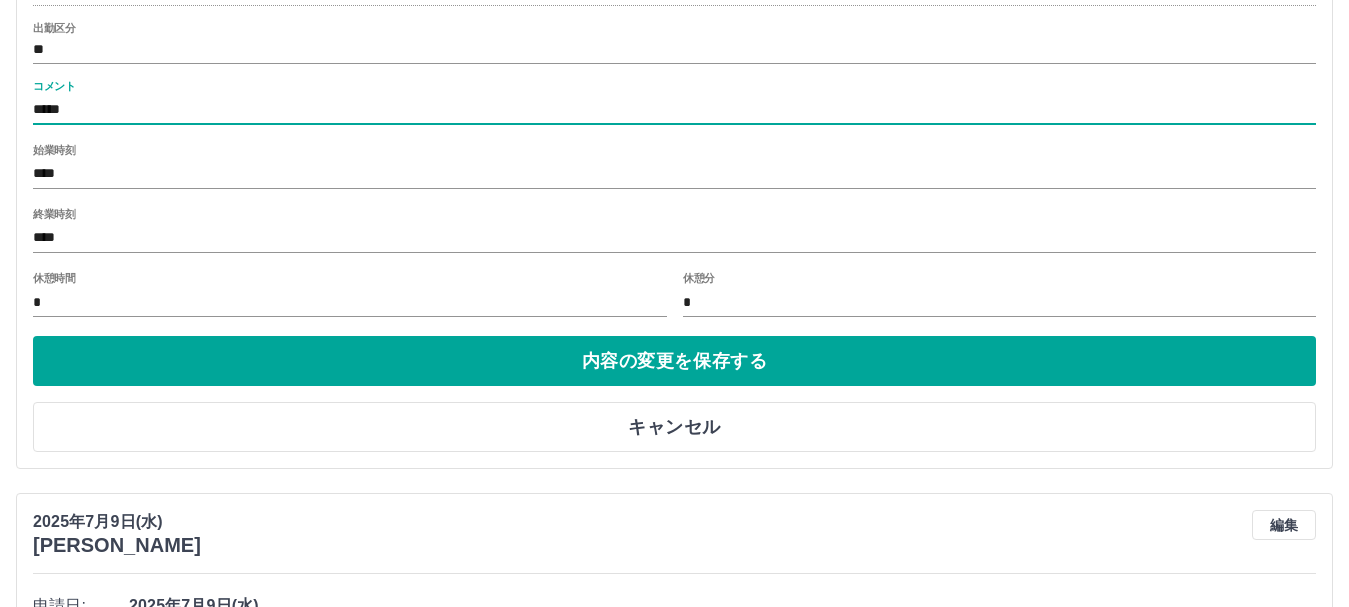 scroll, scrollTop: 1200, scrollLeft: 0, axis: vertical 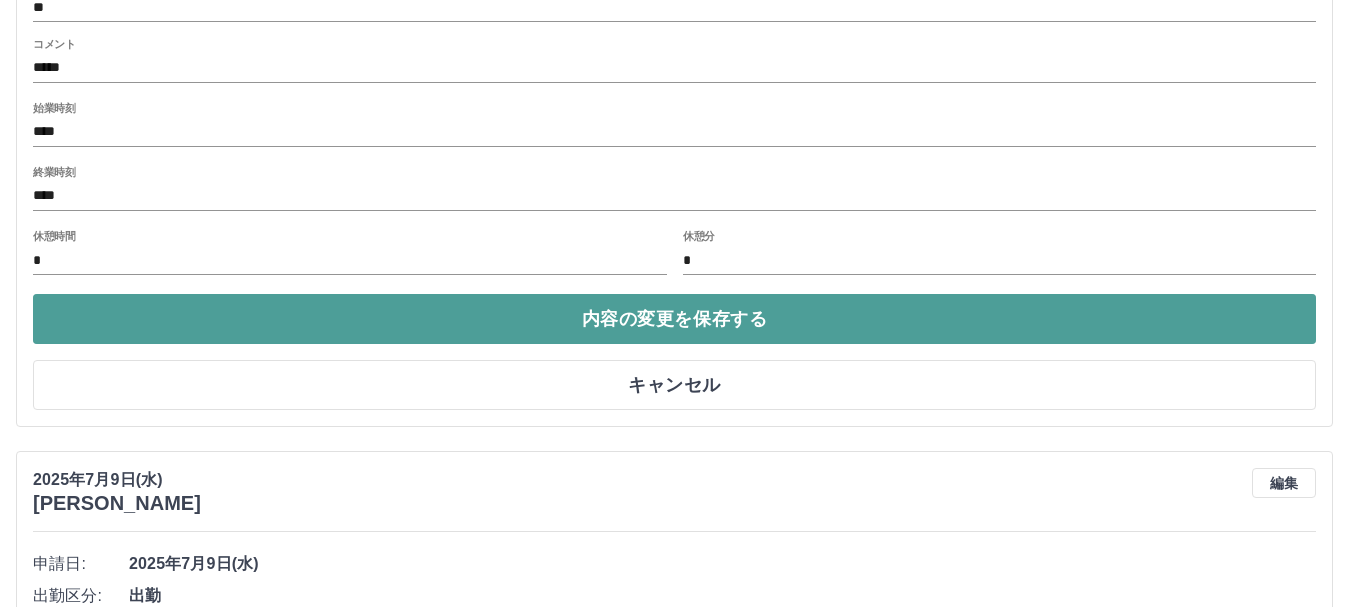 click on "内容の変更を保存する" at bounding box center [674, 319] 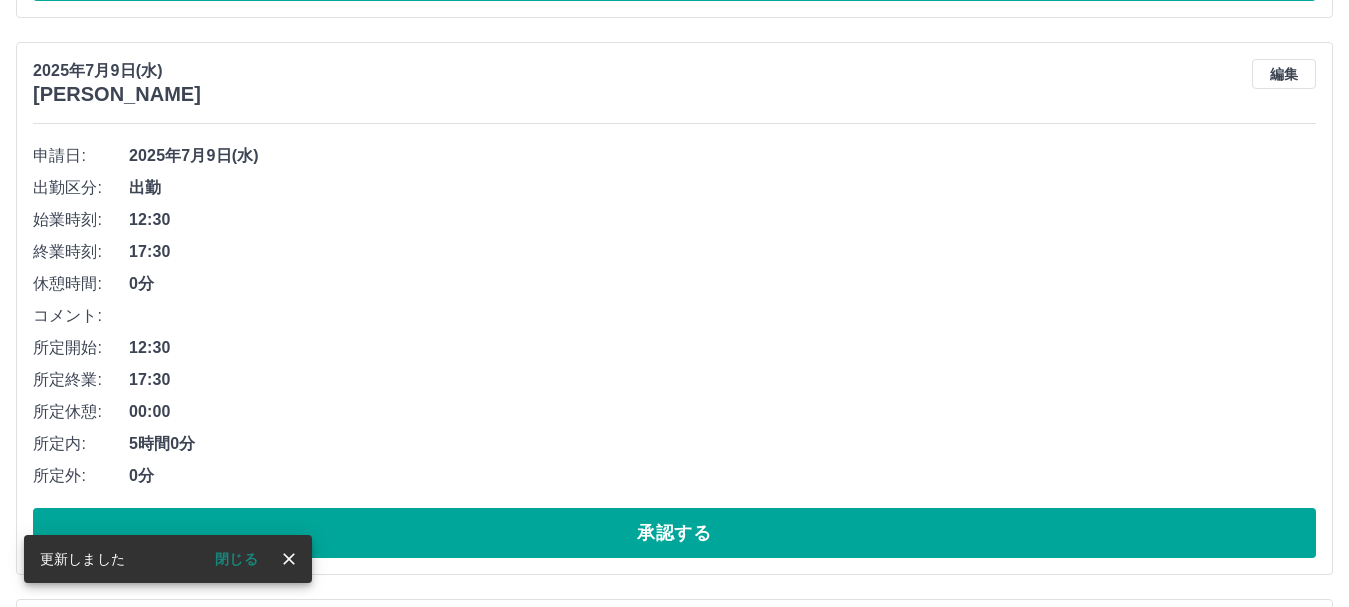 scroll, scrollTop: 1300, scrollLeft: 0, axis: vertical 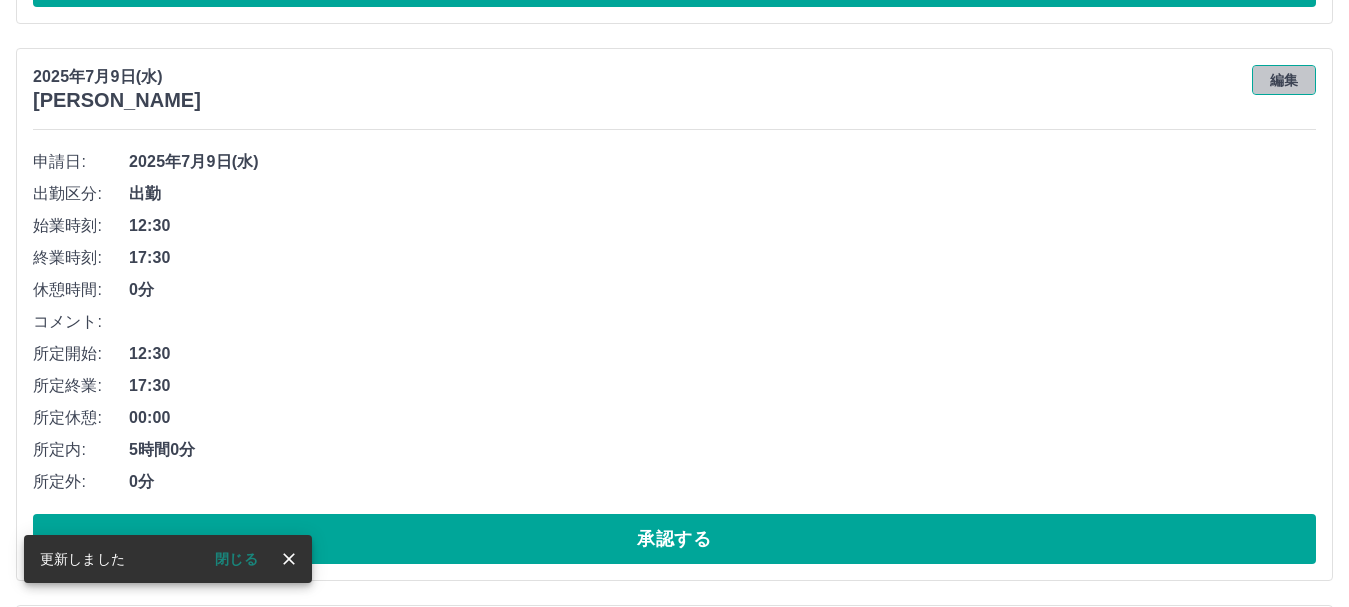 click on "編集" at bounding box center (1284, 80) 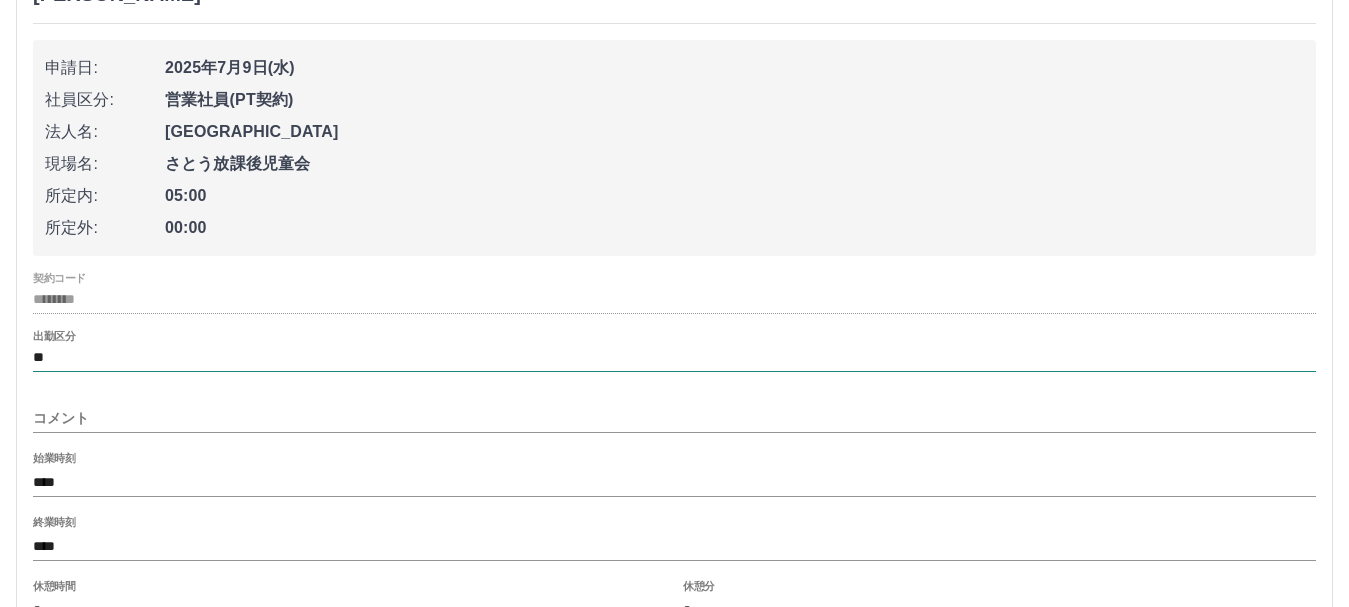 scroll, scrollTop: 1500, scrollLeft: 0, axis: vertical 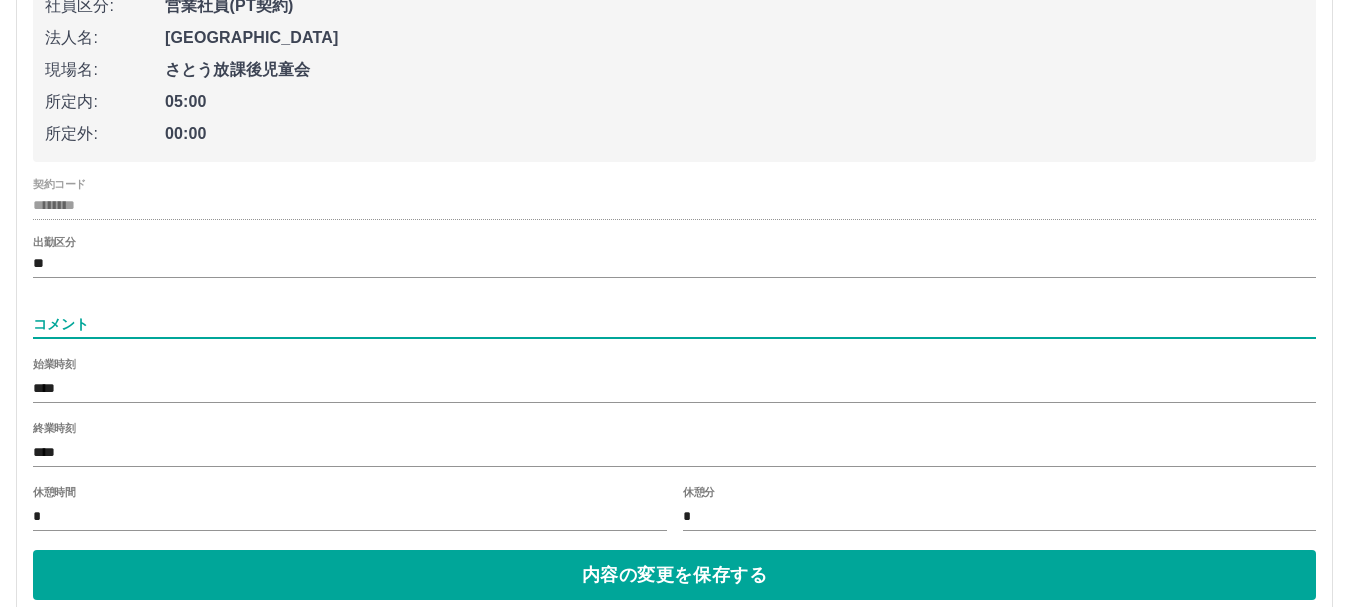 click on "コメント" at bounding box center (674, 324) 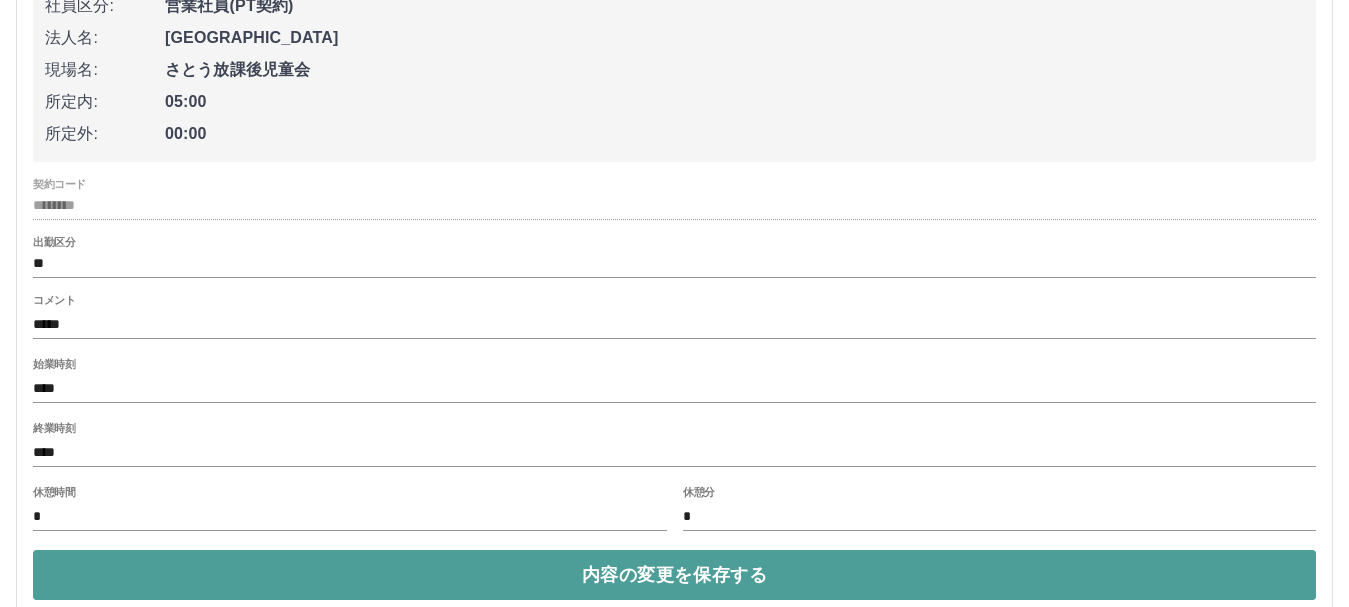 click on "内容の変更を保存する" at bounding box center (674, 575) 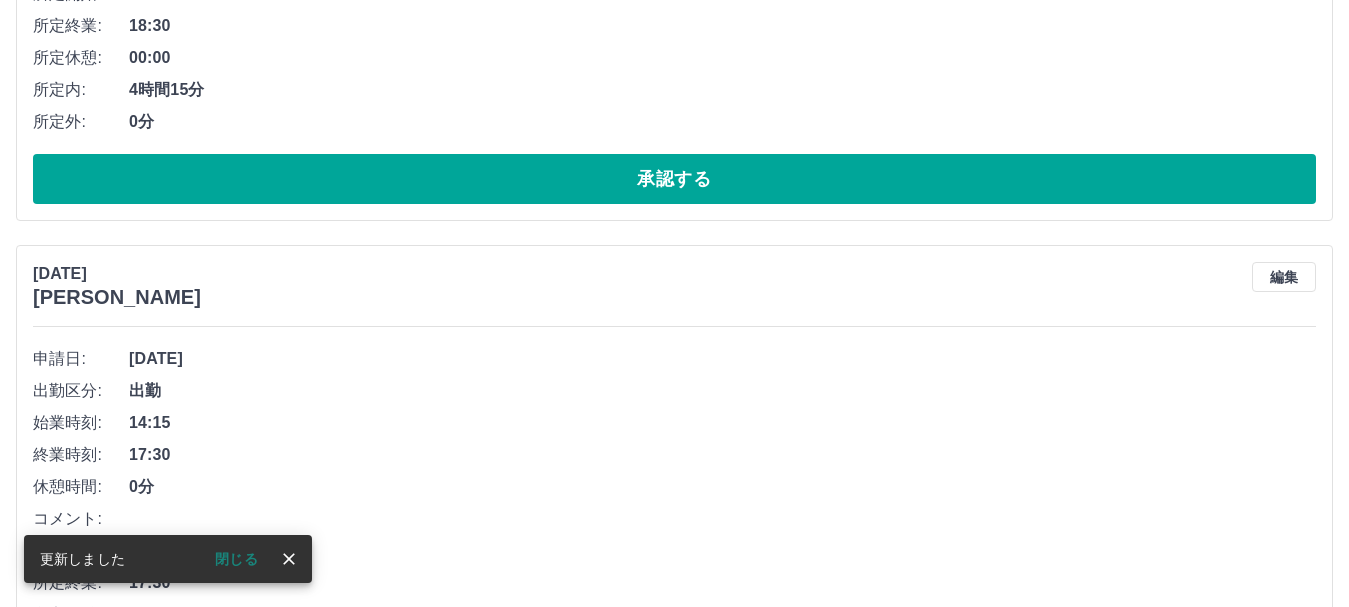 scroll, scrollTop: 2969, scrollLeft: 0, axis: vertical 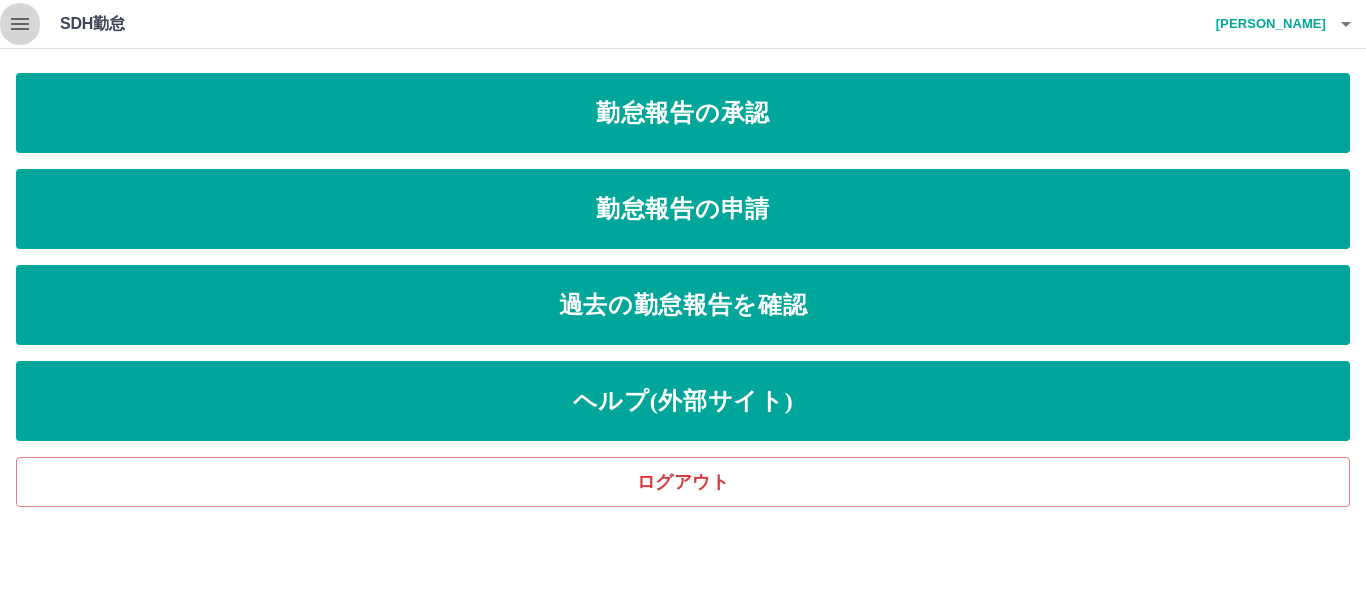 click 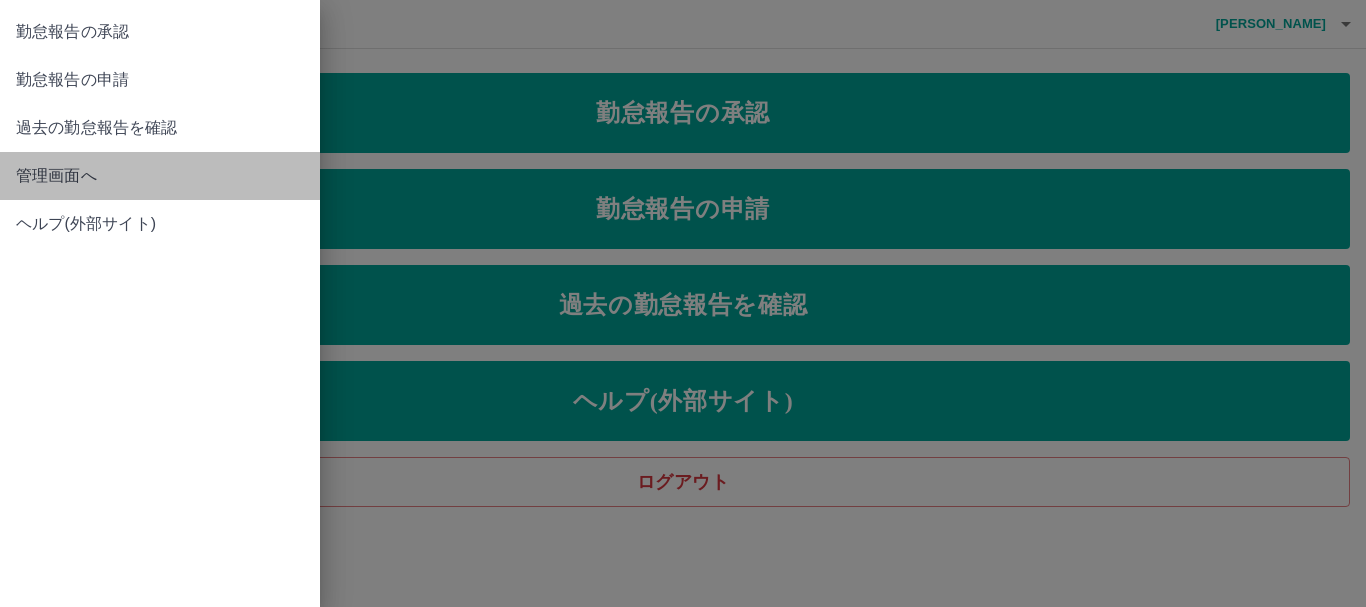 click on "管理画面へ" at bounding box center (160, 176) 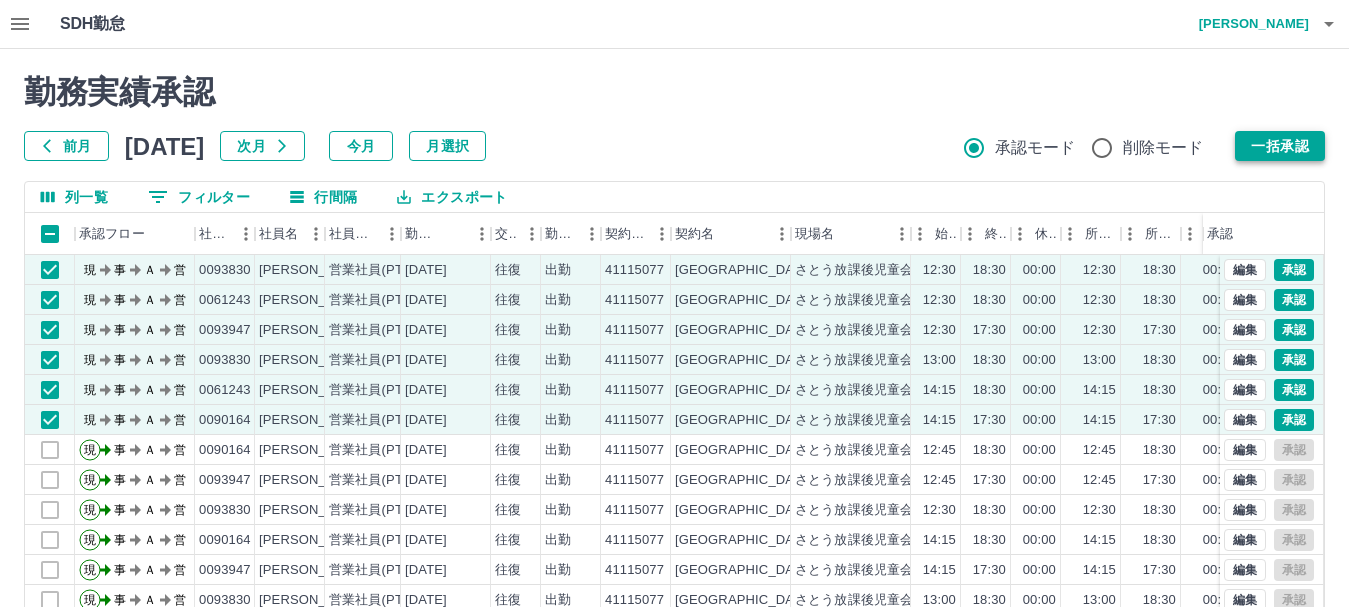 click on "一括承認" at bounding box center (1280, 146) 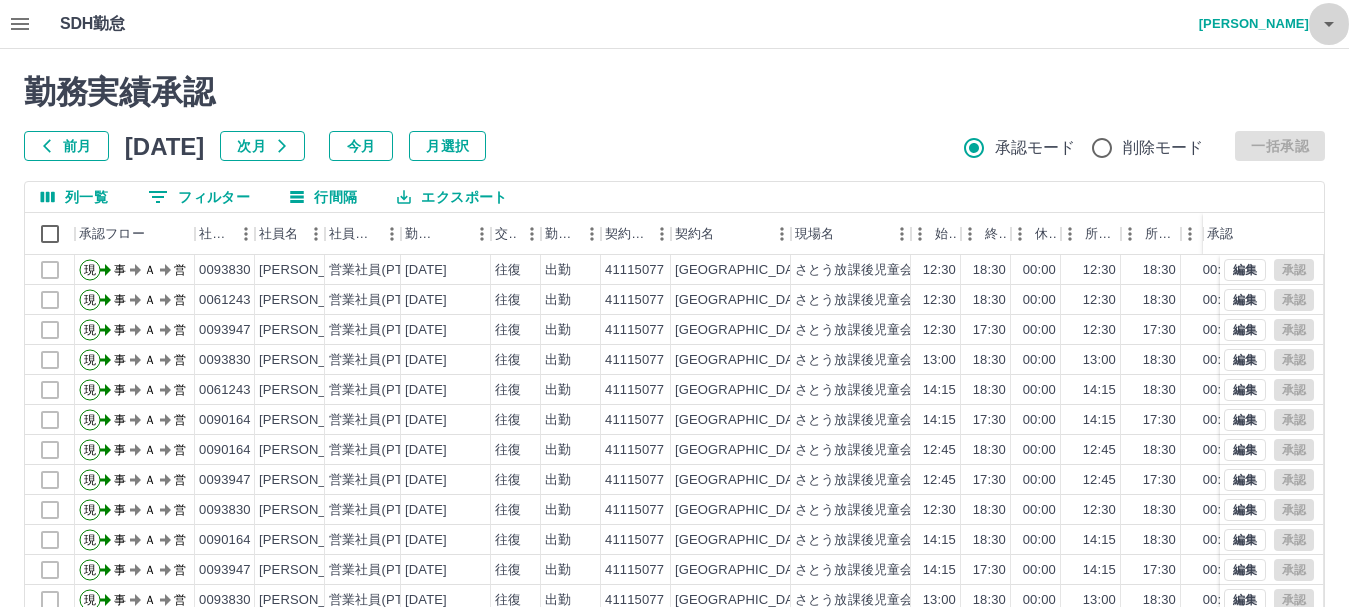 click 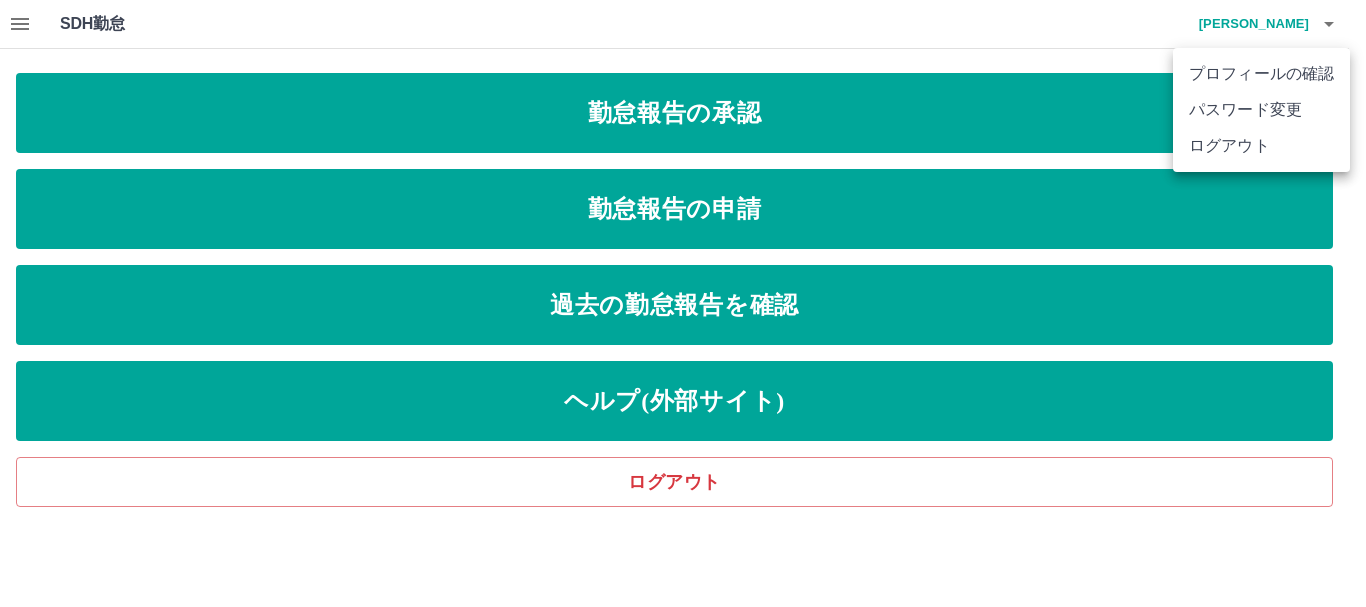 click at bounding box center [683, 303] 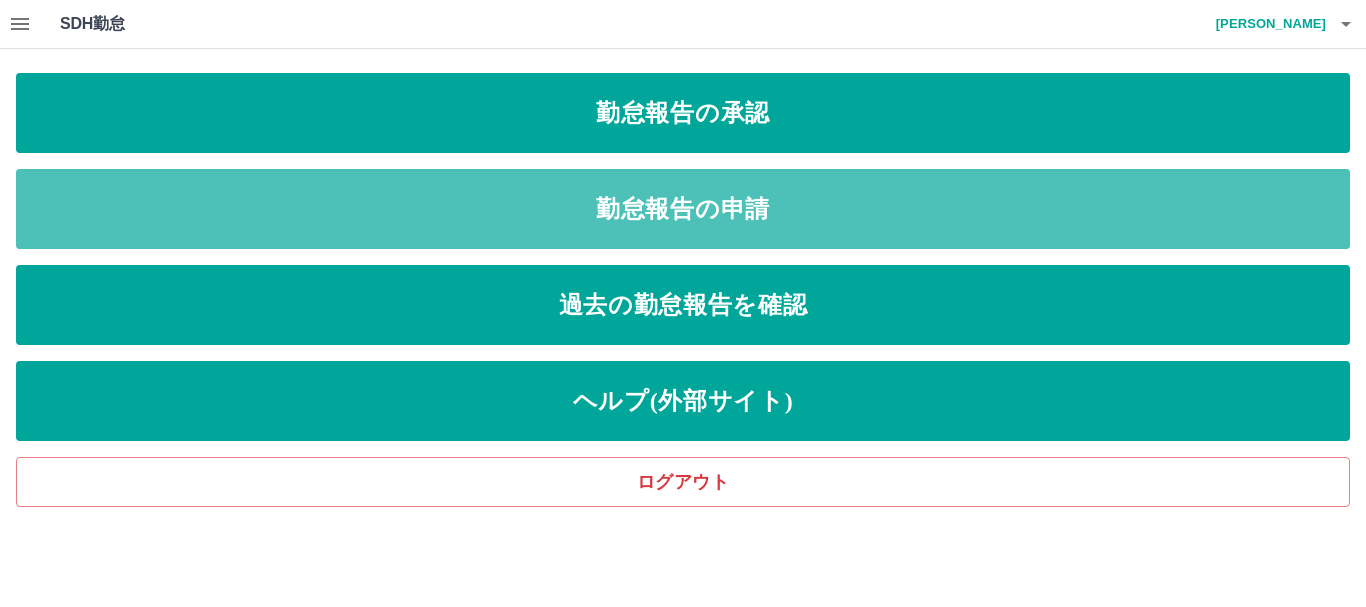click on "勤怠報告の申請" at bounding box center (683, 209) 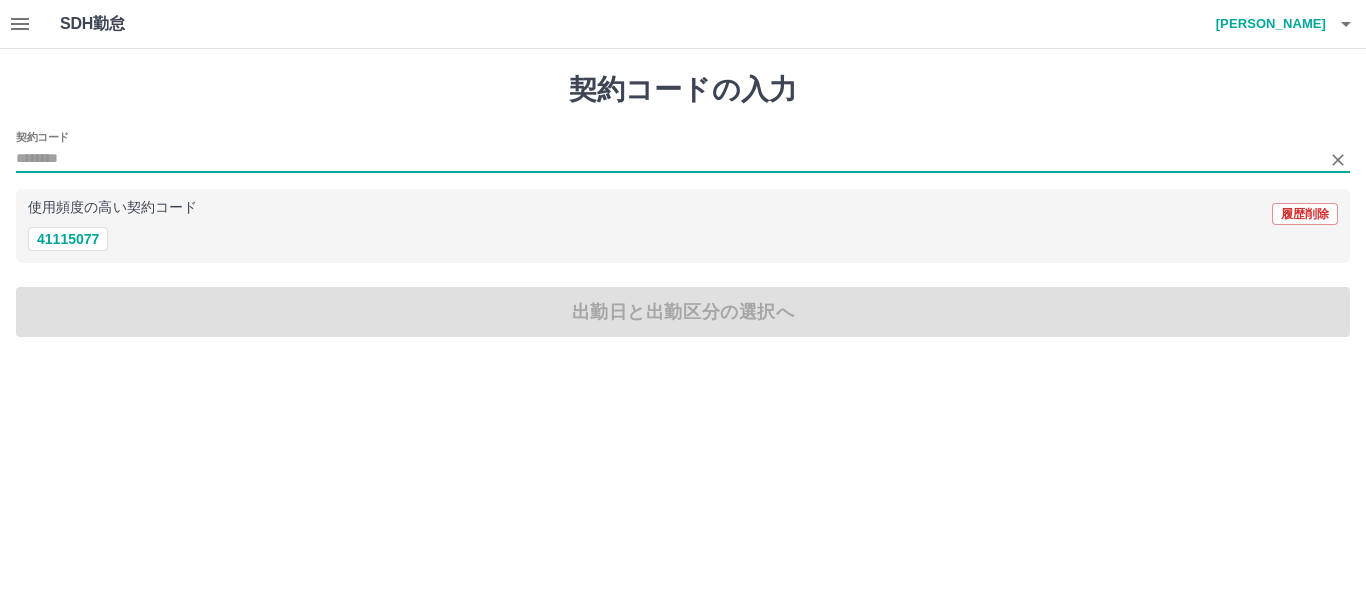 click on "契約コード" at bounding box center (668, 159) 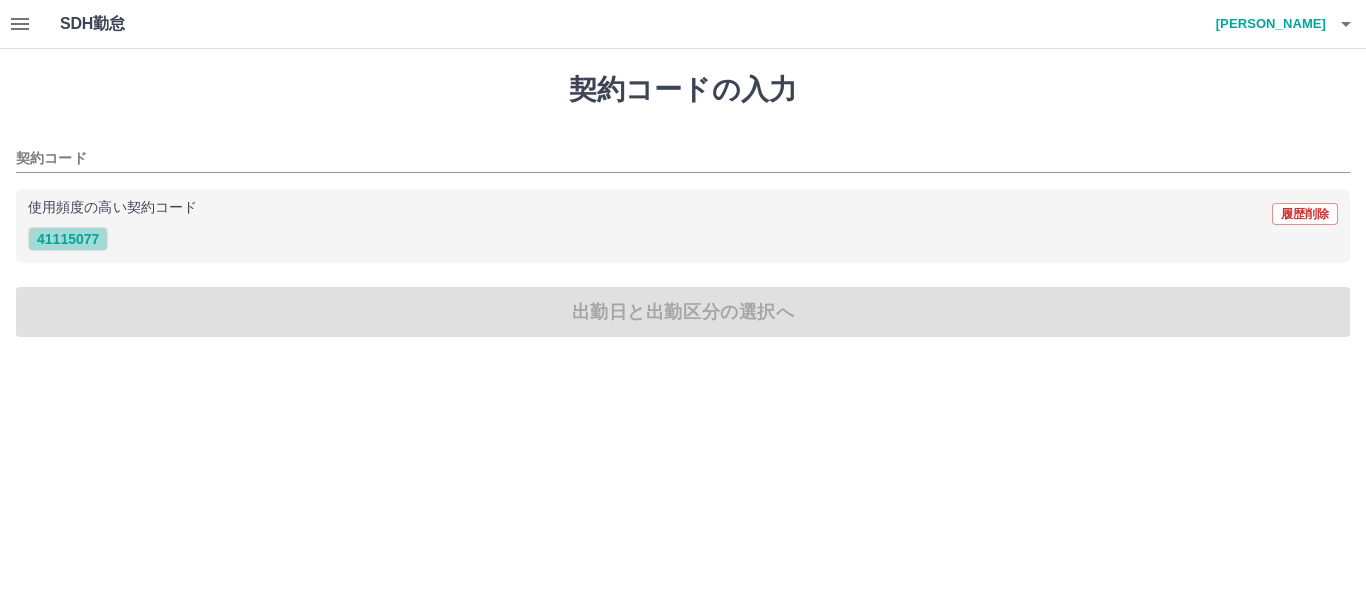 click on "41115077" at bounding box center (68, 239) 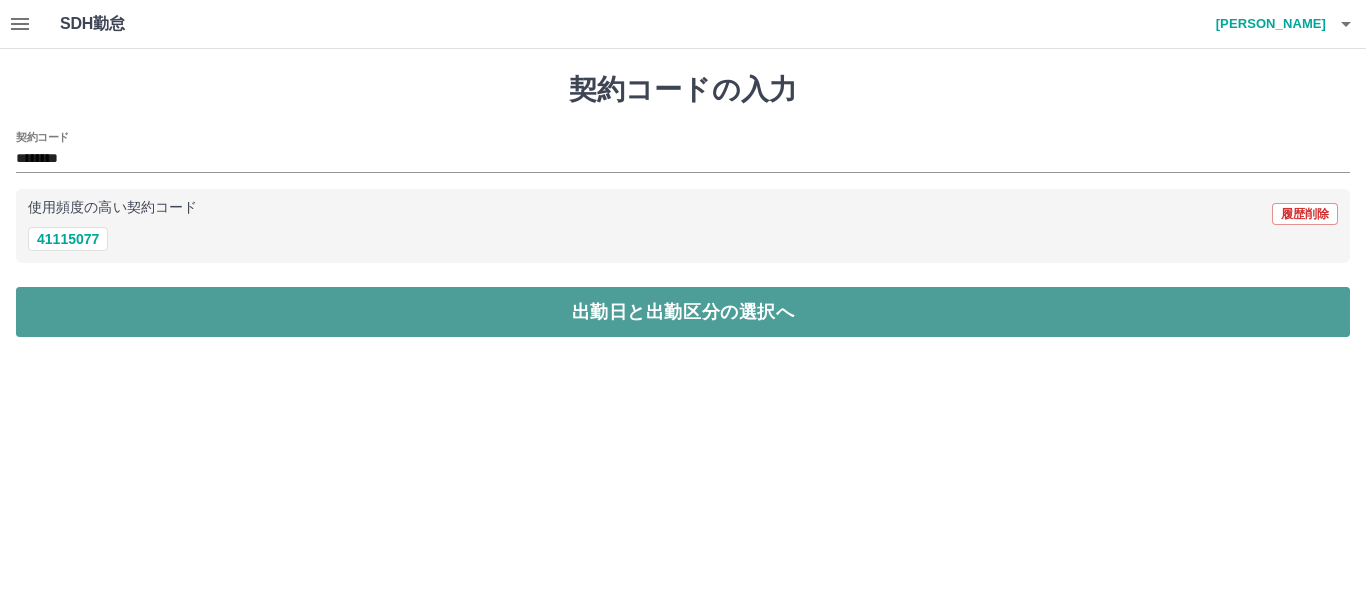 click on "出勤日と出勤区分の選択へ" at bounding box center (683, 312) 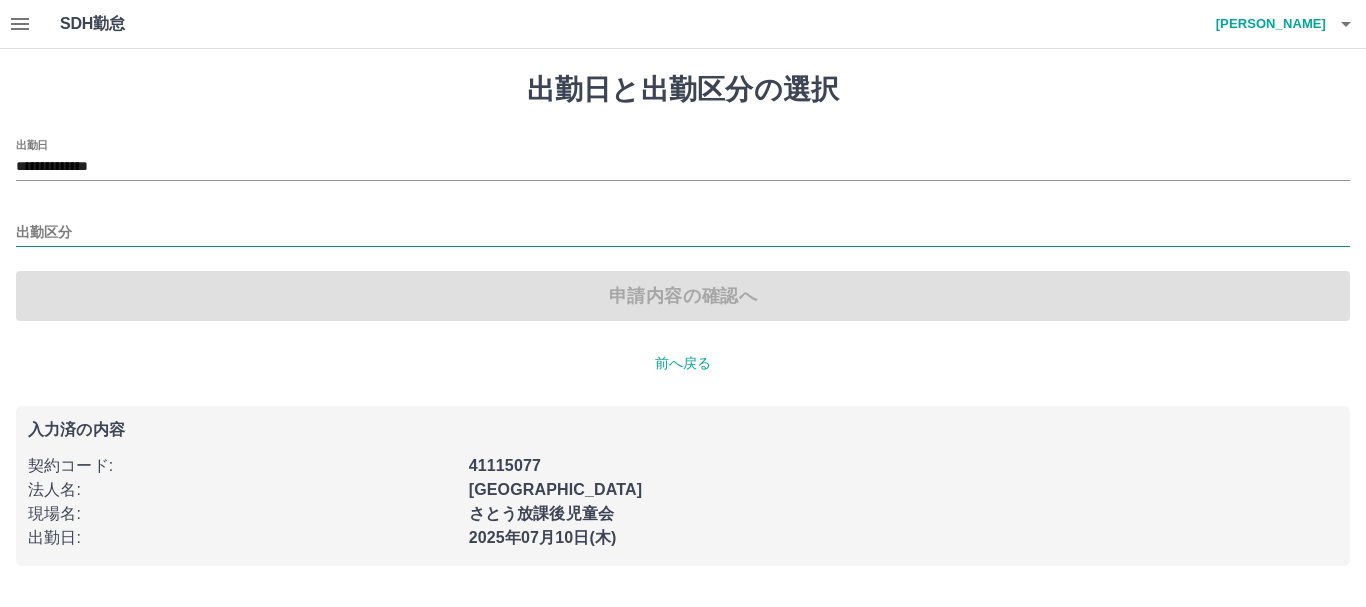 click on "出勤区分" at bounding box center [683, 233] 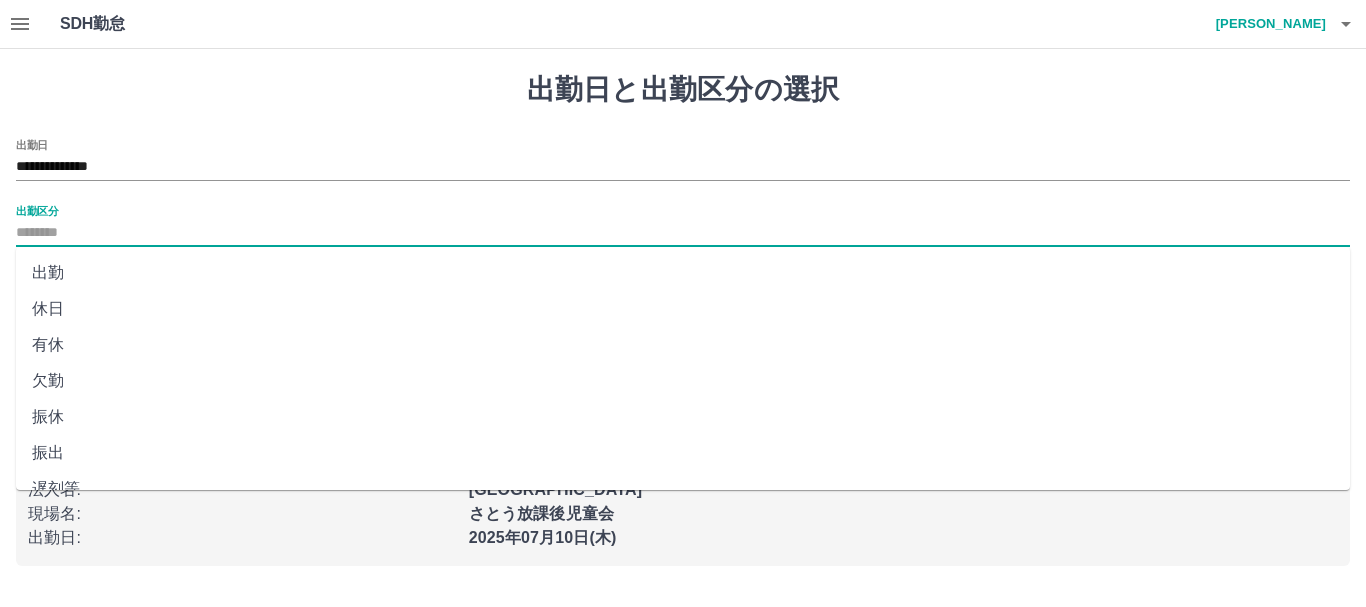click on "出勤" at bounding box center [683, 273] 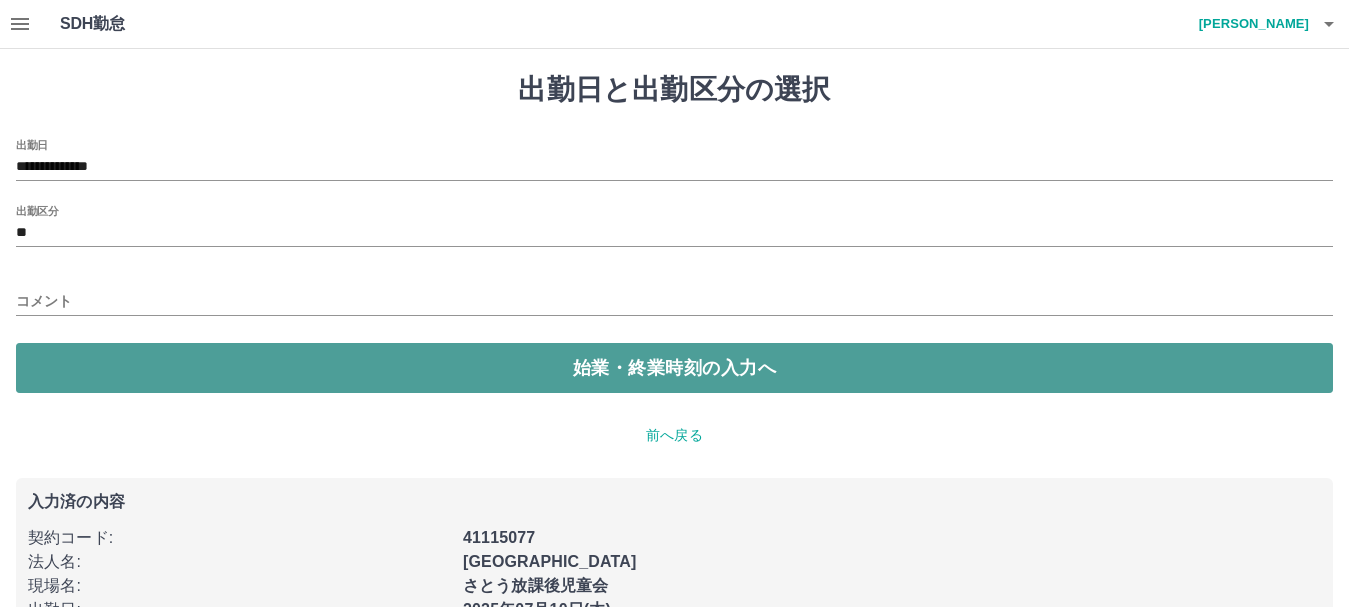 click on "始業・終業時刻の入力へ" at bounding box center [674, 368] 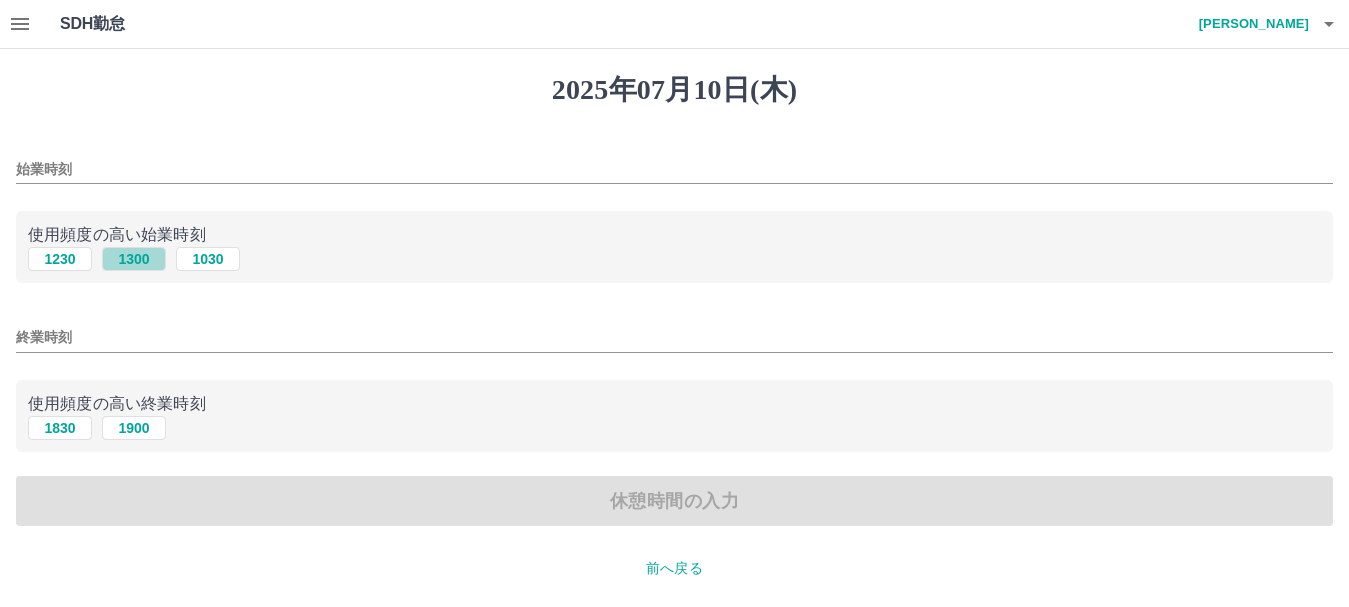 click on "1300" at bounding box center [134, 259] 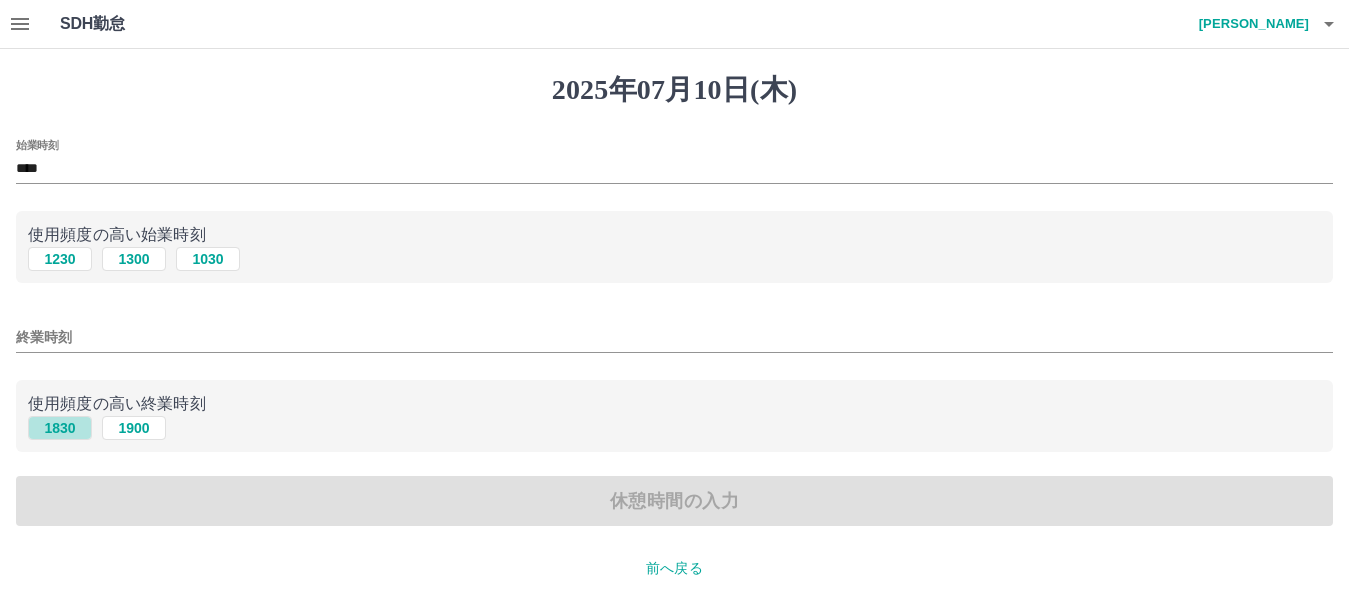 drag, startPoint x: 67, startPoint y: 428, endPoint x: 164, endPoint y: 469, distance: 105.30907 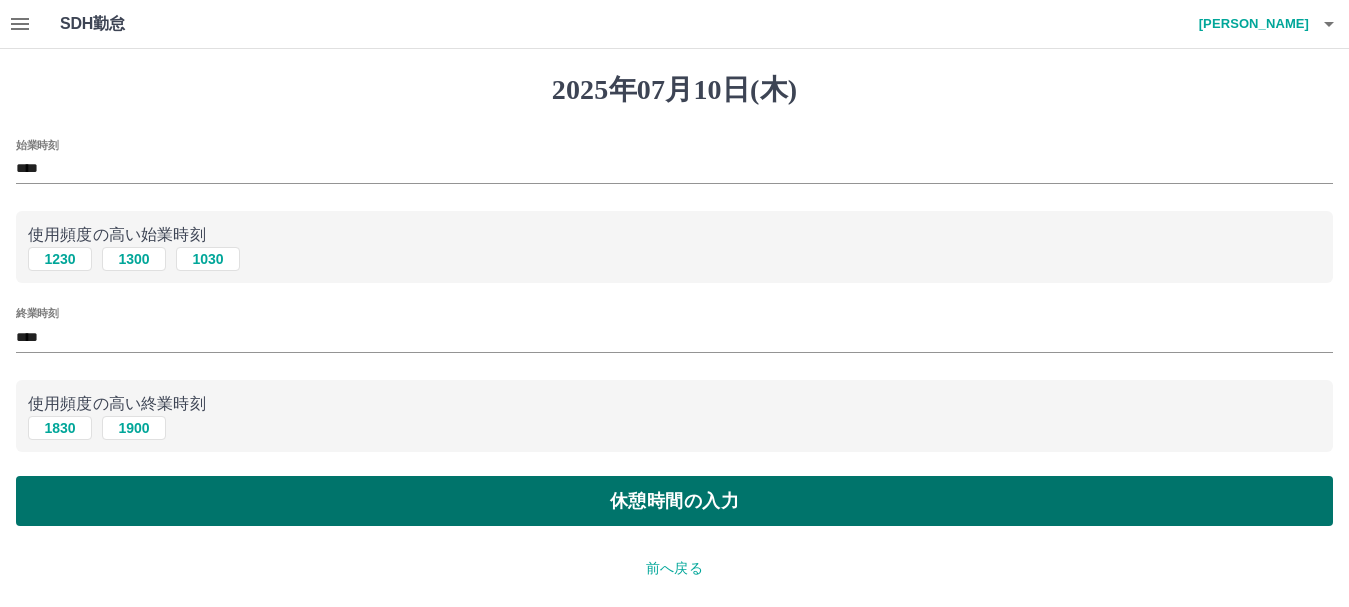 click on "休憩時間の入力" at bounding box center (674, 501) 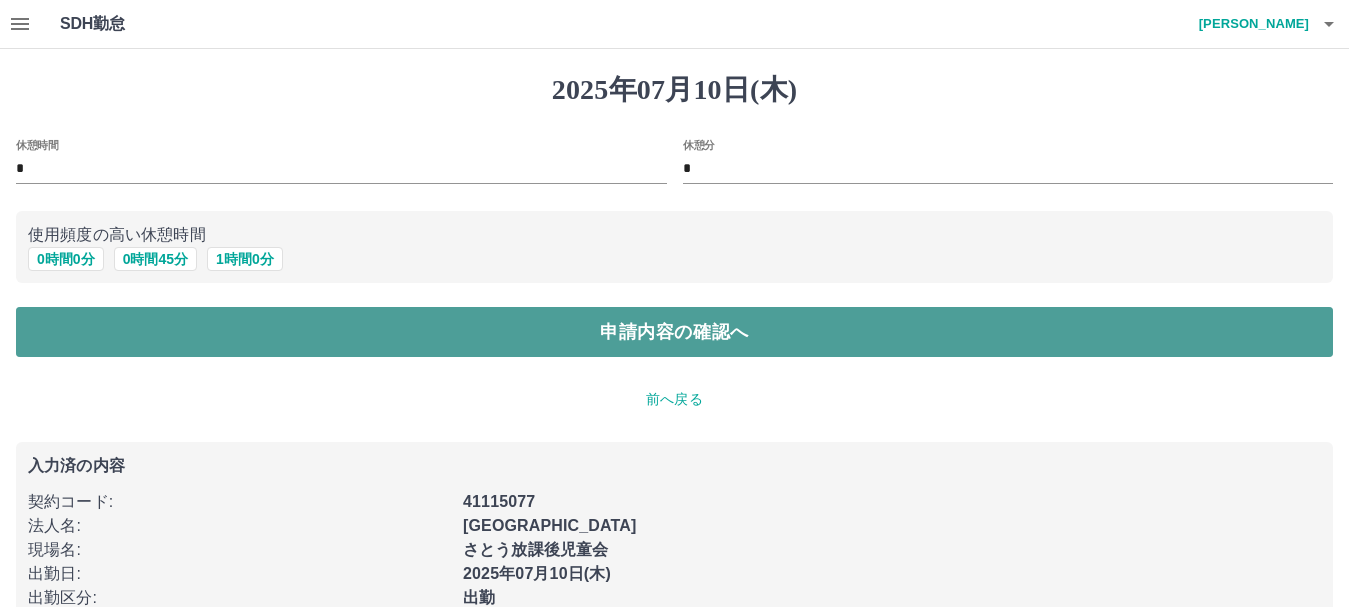 click on "申請内容の確認へ" at bounding box center [674, 332] 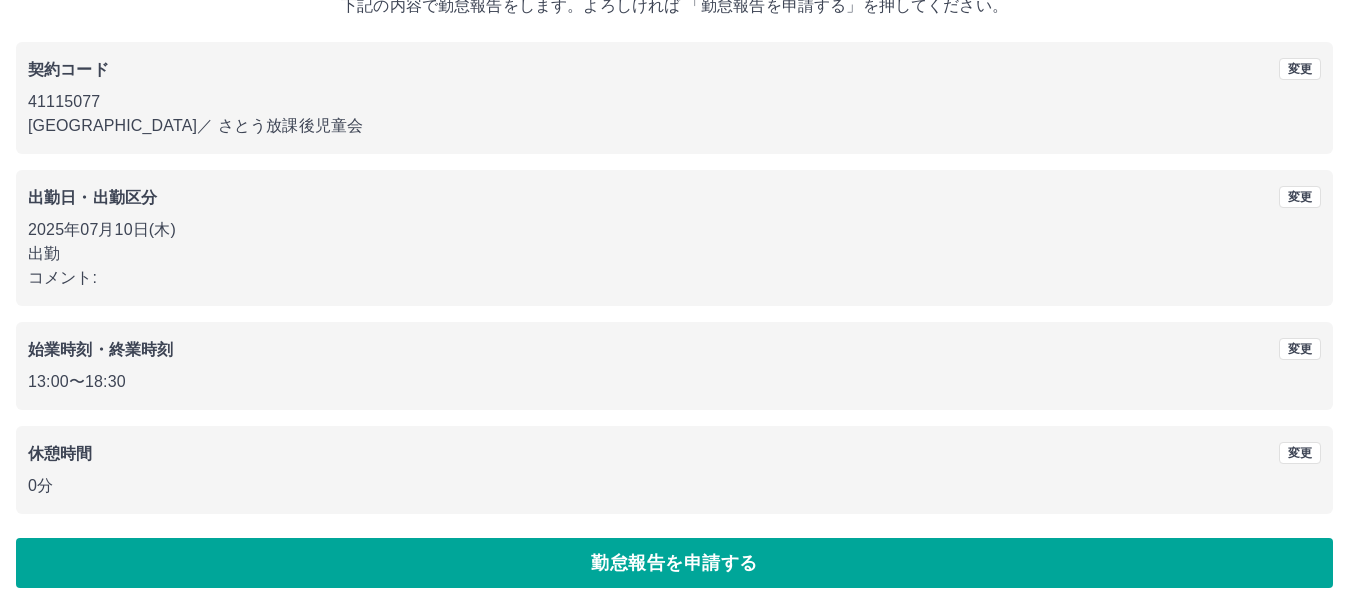scroll, scrollTop: 142, scrollLeft: 0, axis: vertical 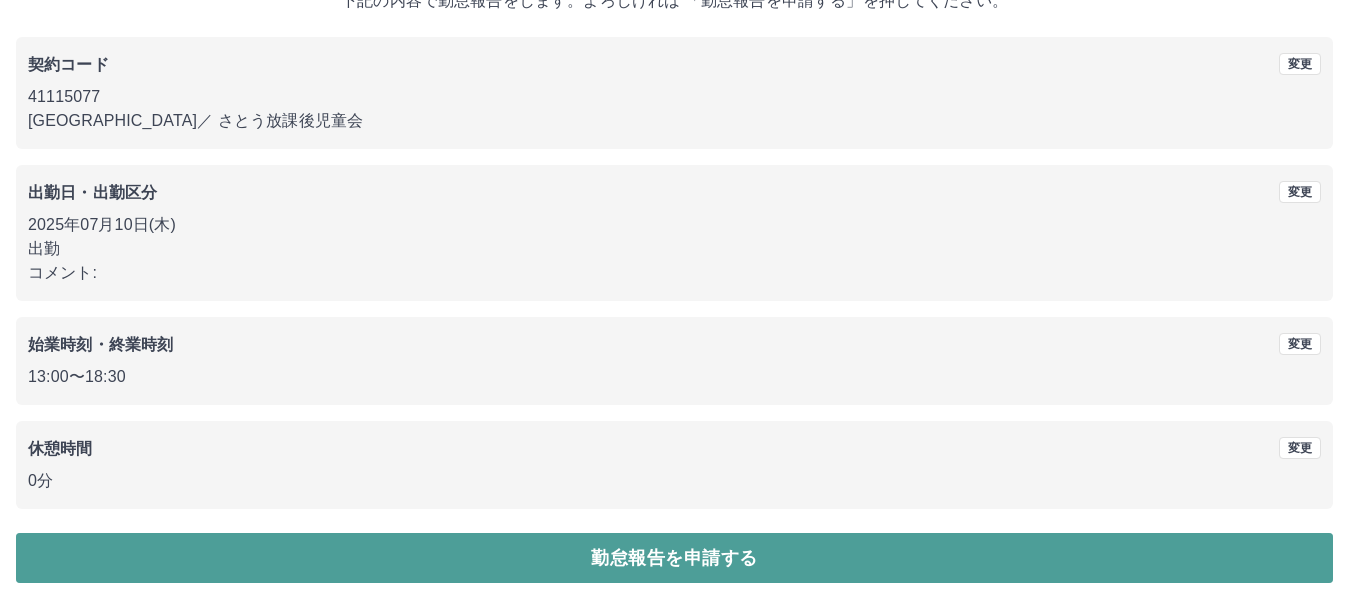click on "勤怠報告を申請する" at bounding box center (674, 558) 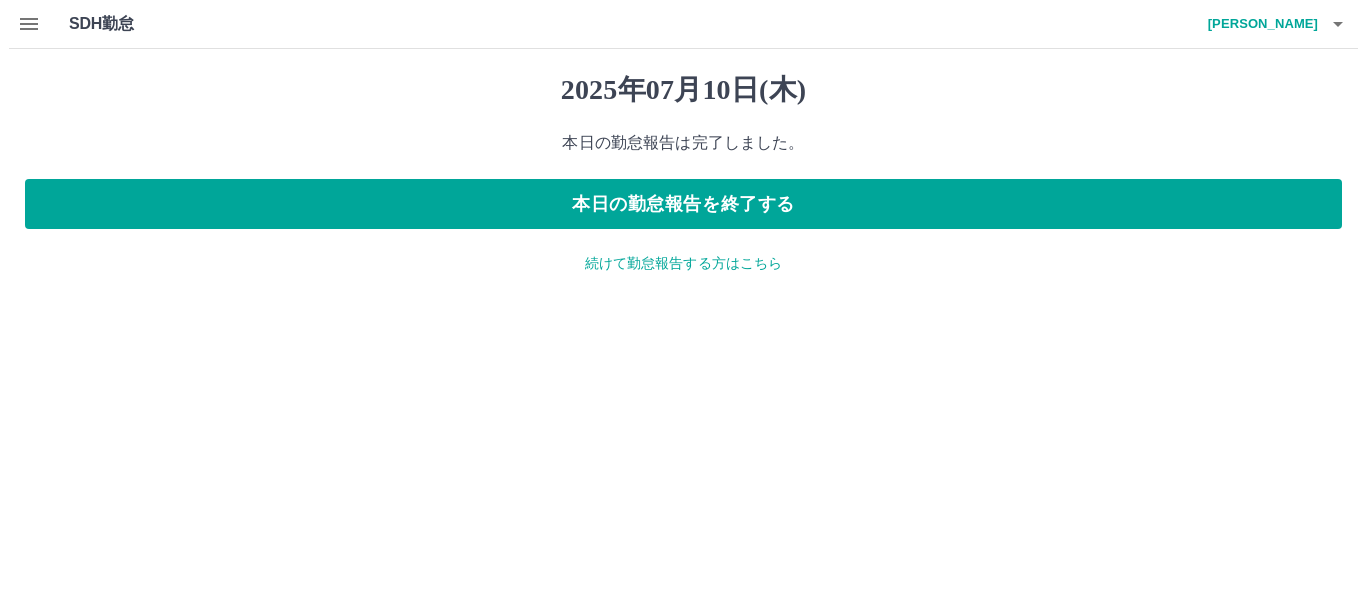 scroll, scrollTop: 0, scrollLeft: 0, axis: both 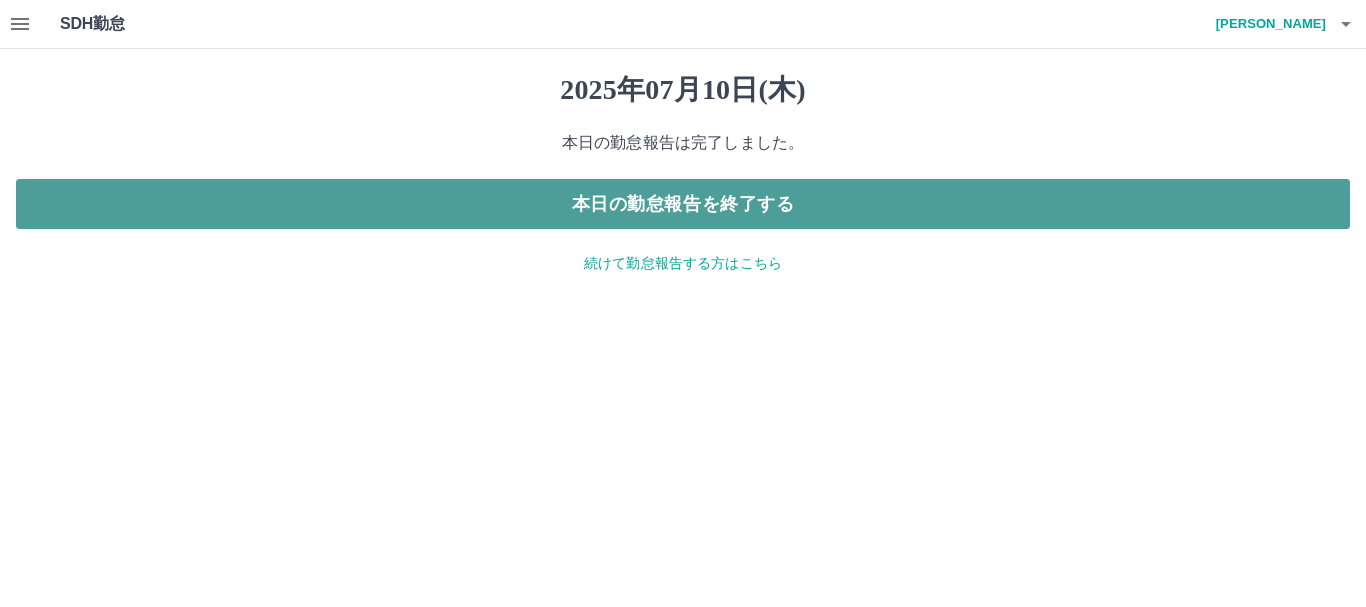 click on "本日の勤怠報告を終了する" at bounding box center (683, 204) 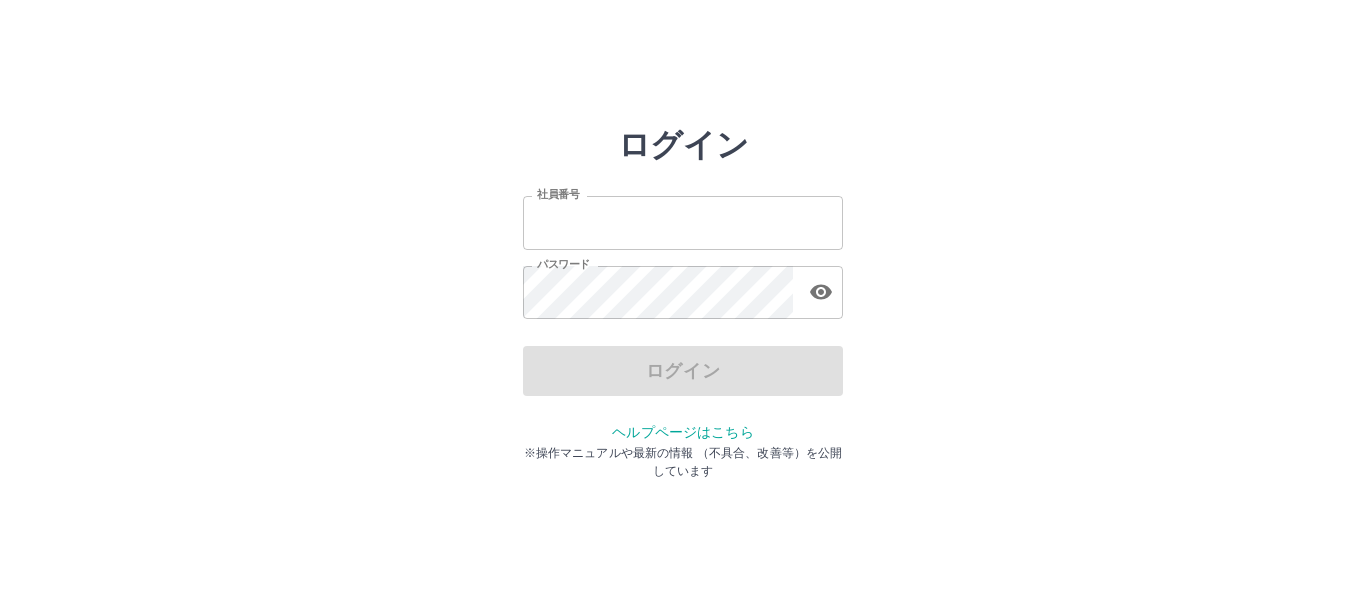 scroll, scrollTop: 0, scrollLeft: 0, axis: both 